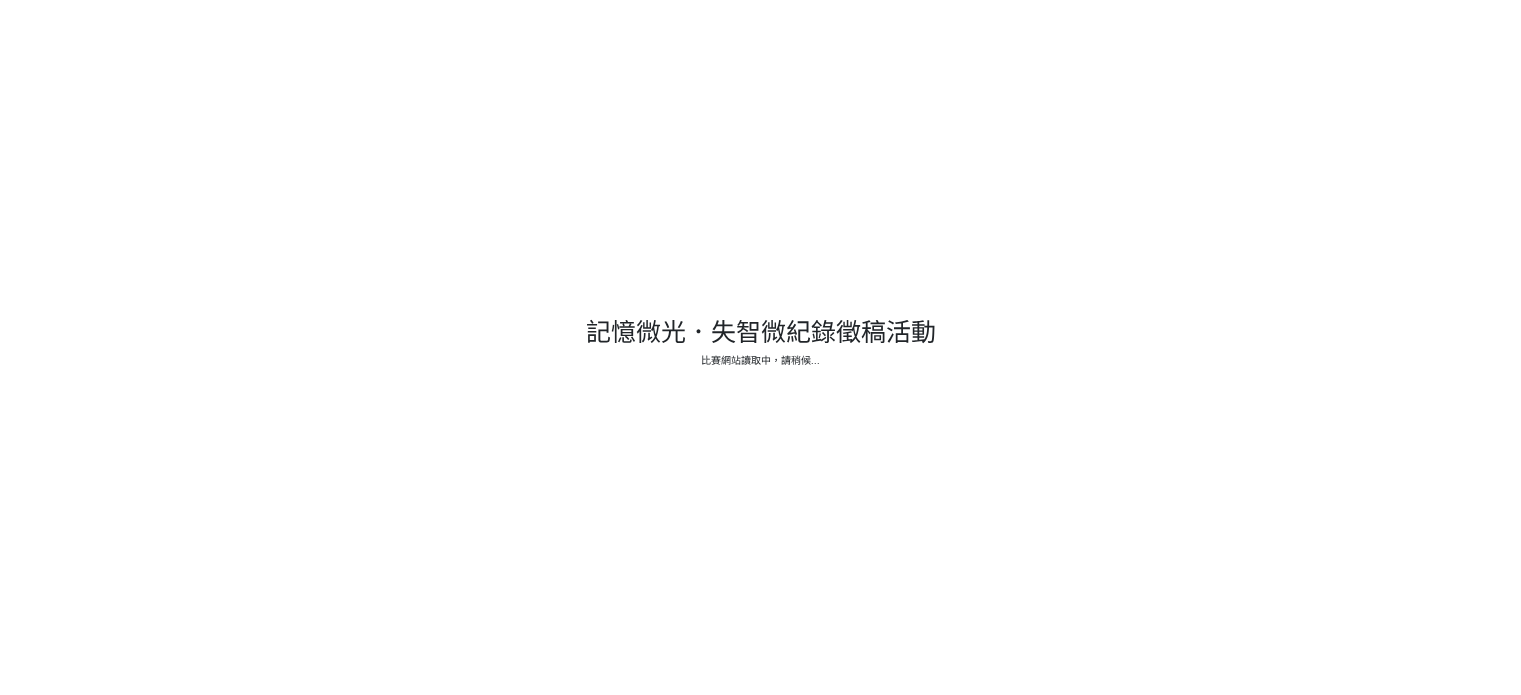 scroll, scrollTop: 0, scrollLeft: 0, axis: both 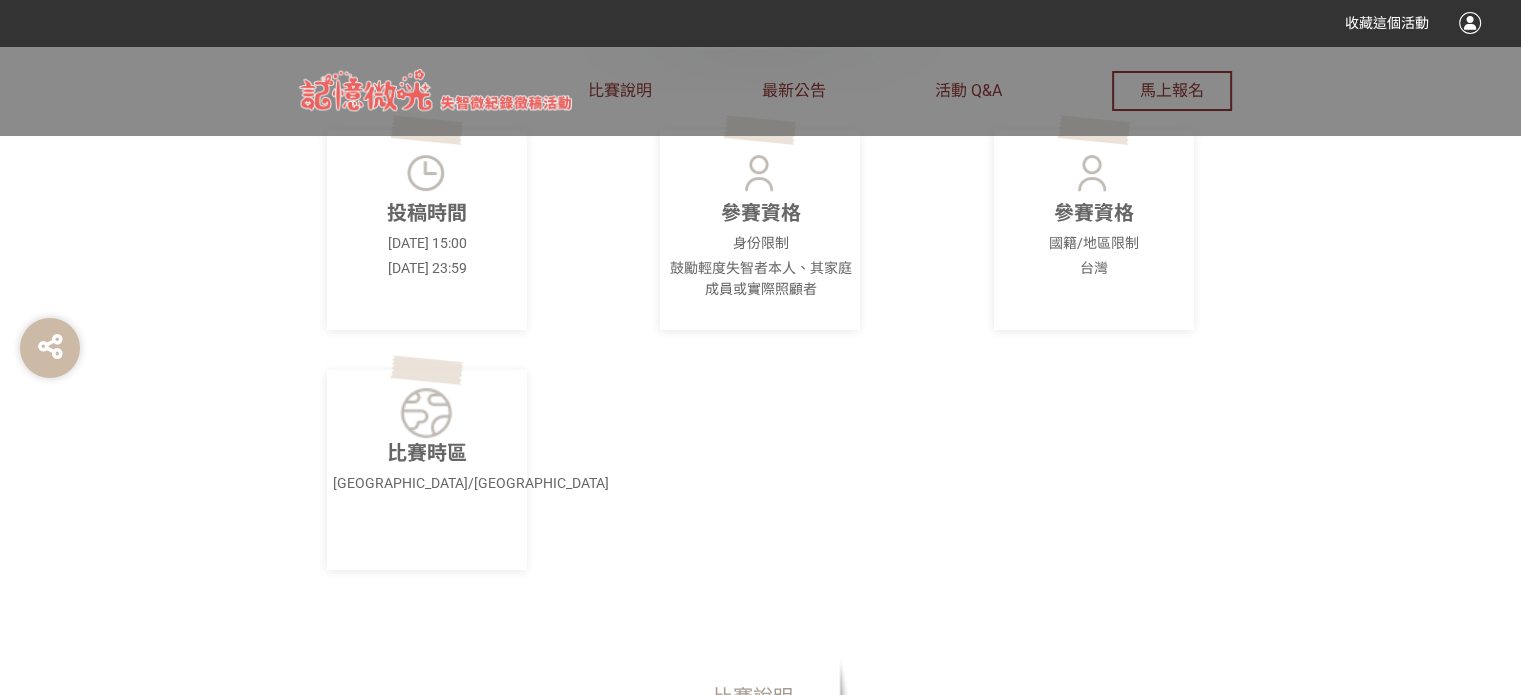 drag, startPoint x: 441, startPoint y: 453, endPoint x: 618, endPoint y: 377, distance: 192.62659 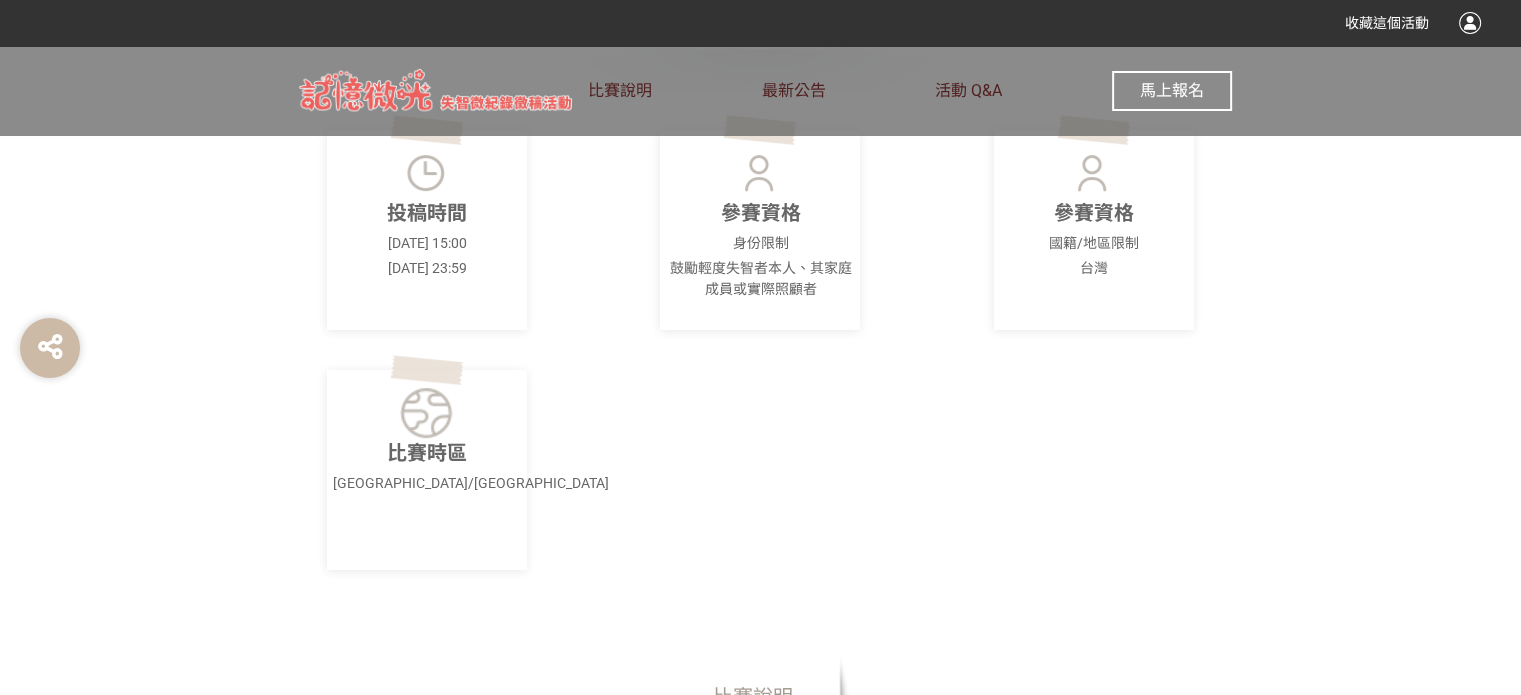 click on "馬上報名" at bounding box center (1172, 90) 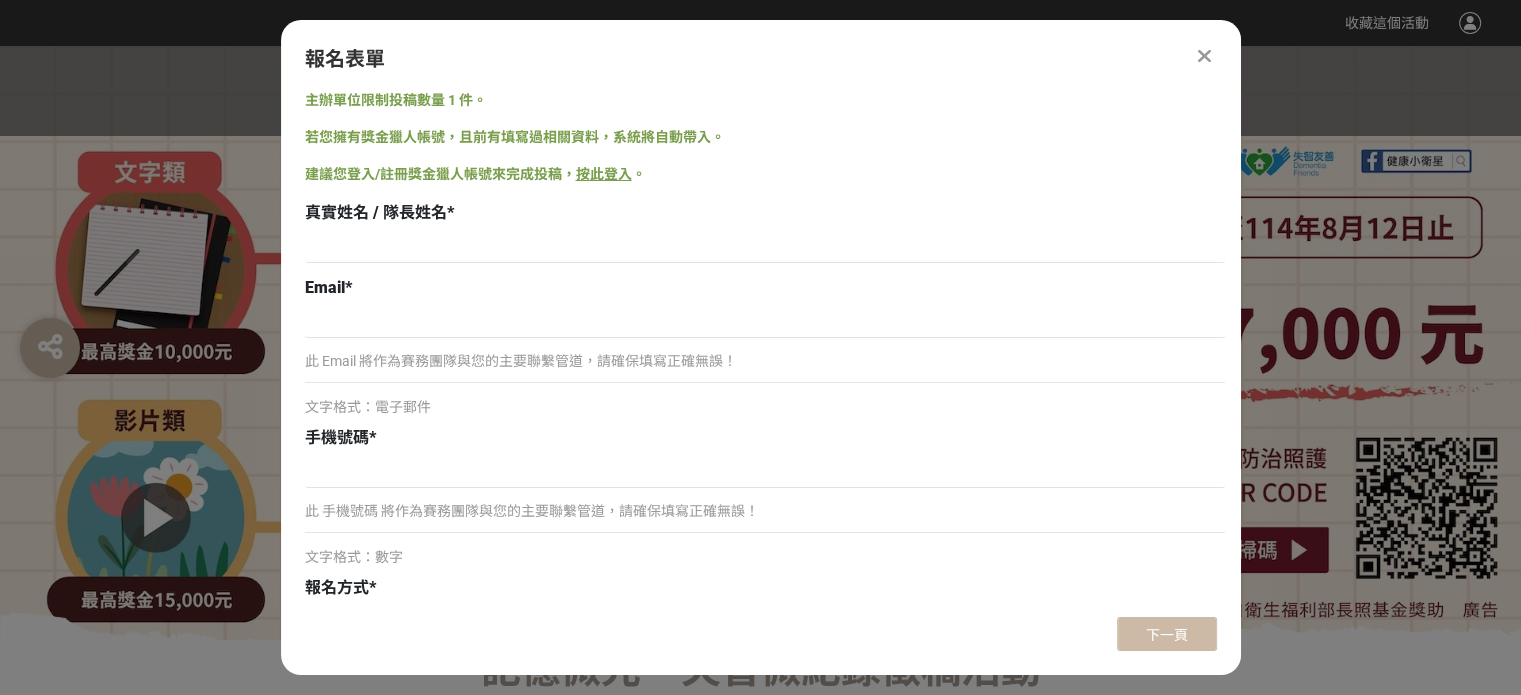 click at bounding box center (1204, 56) 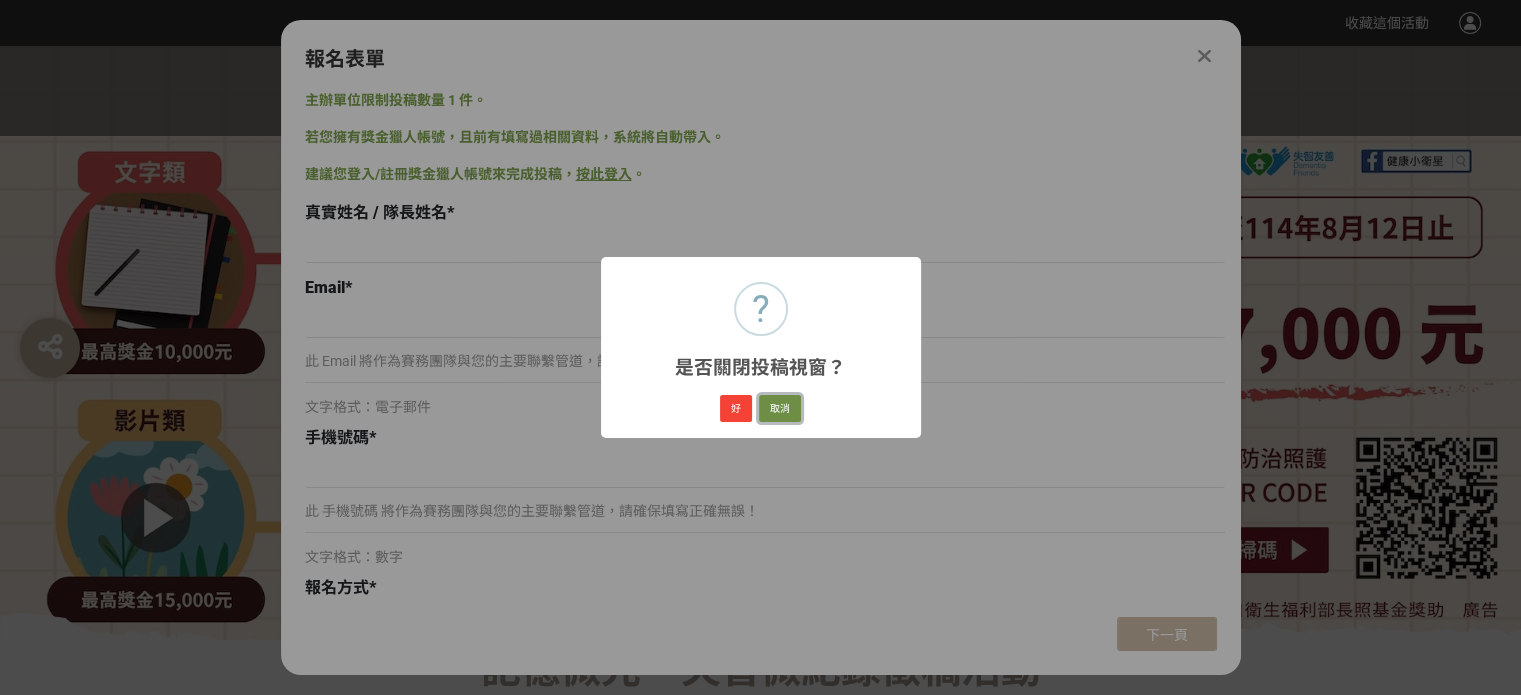click on "取消" at bounding box center (780, 409) 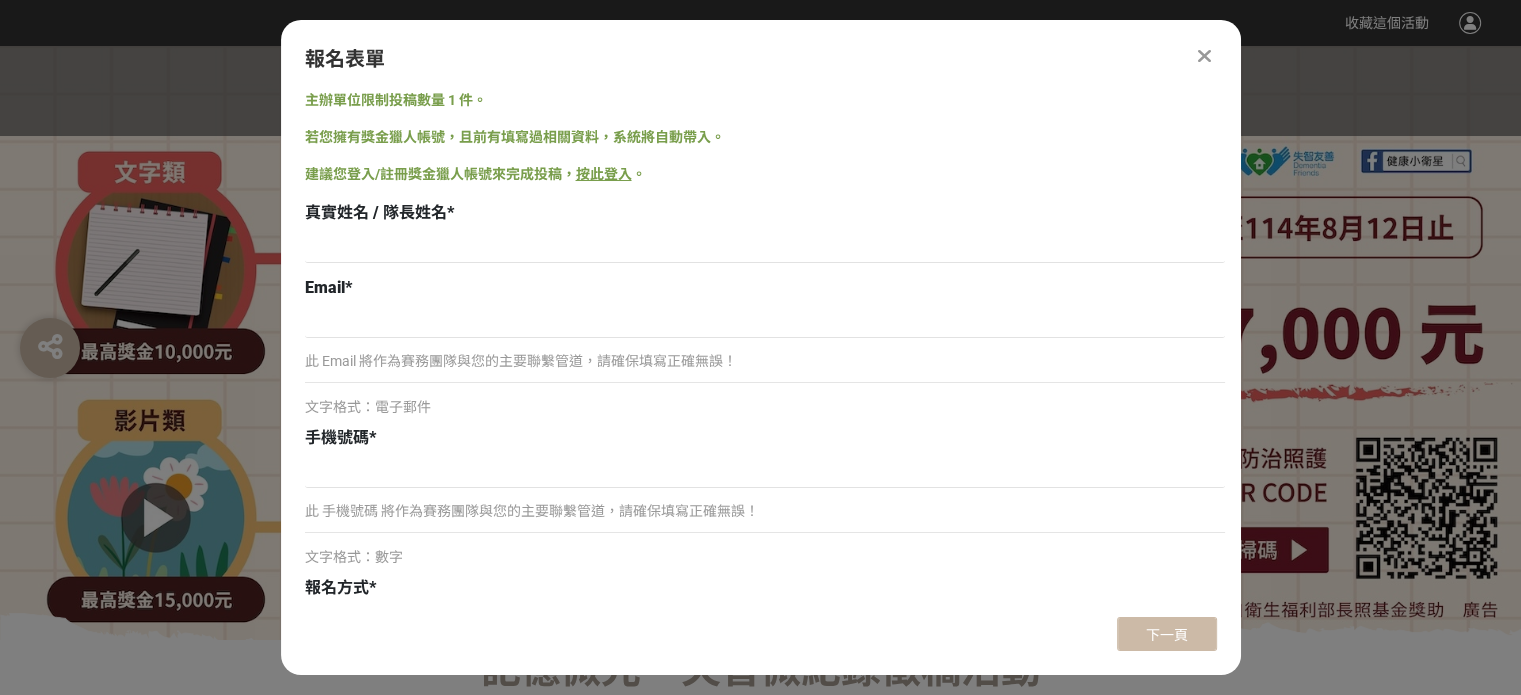 click at bounding box center (1204, 56) 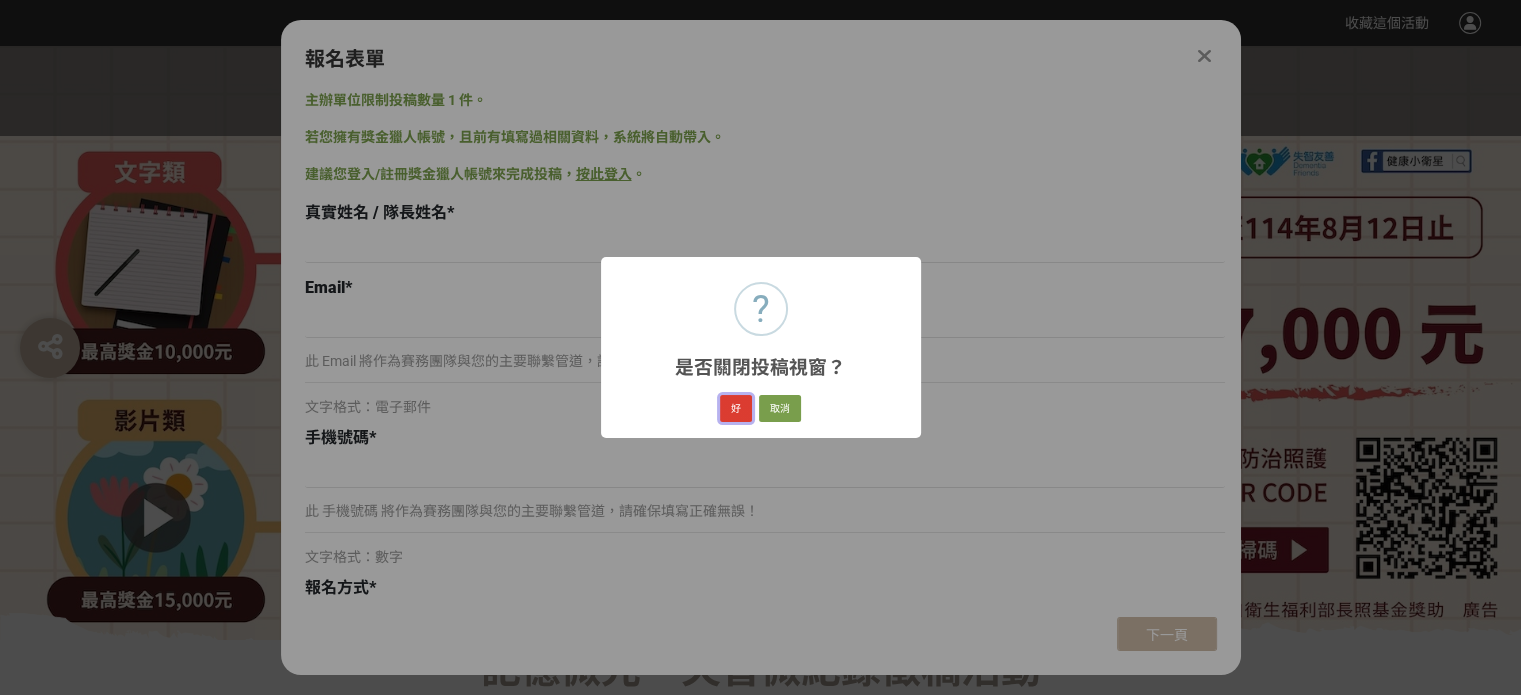 click on "好" at bounding box center (736, 409) 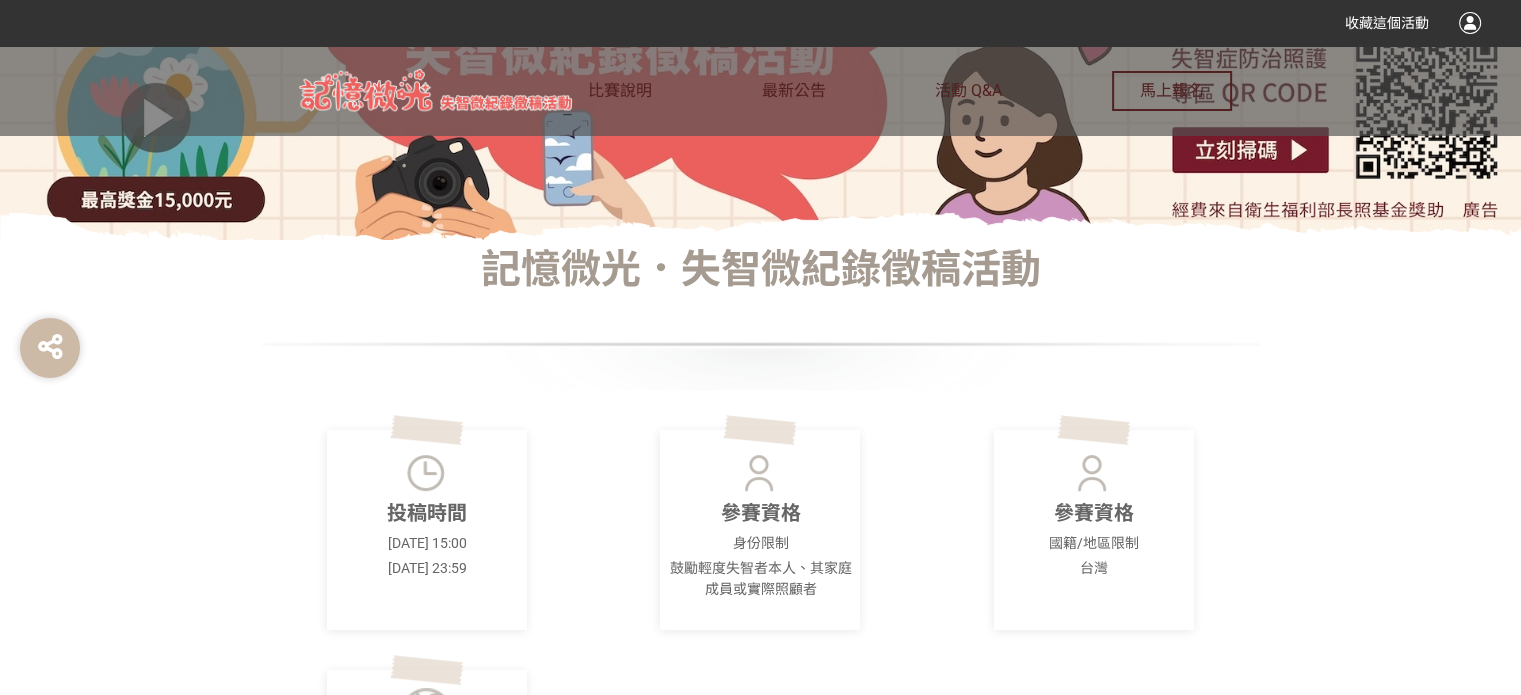 scroll, scrollTop: 300, scrollLeft: 0, axis: vertical 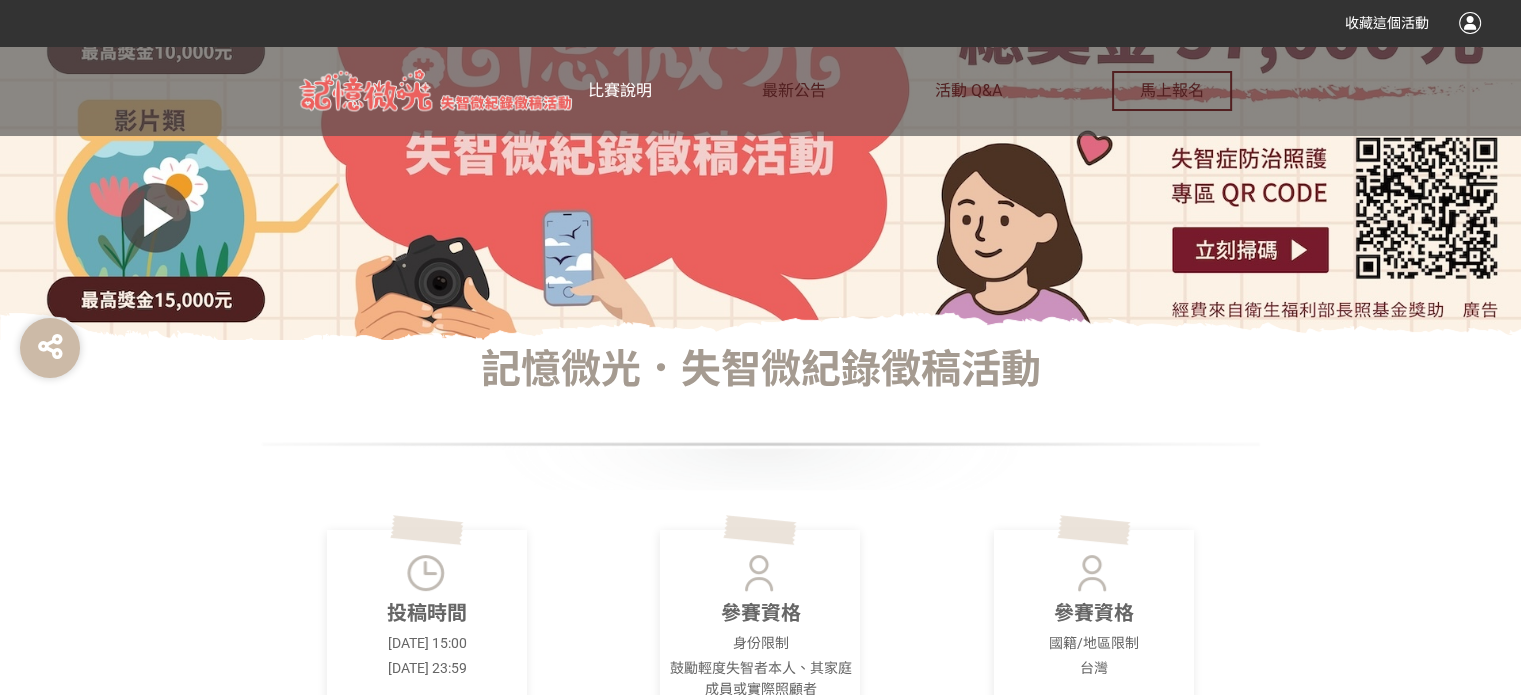 click on "比賽說明" at bounding box center (620, 90) 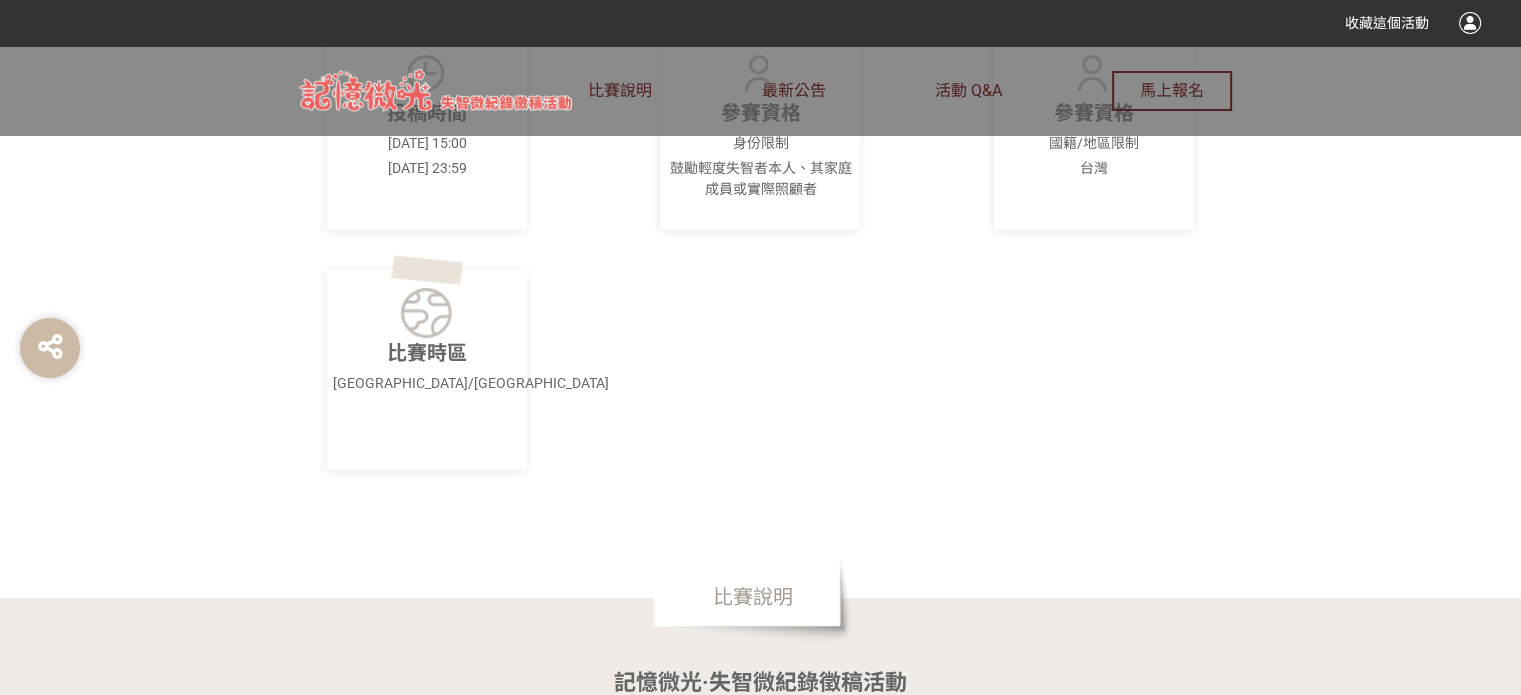 scroll, scrollTop: 1200, scrollLeft: 0, axis: vertical 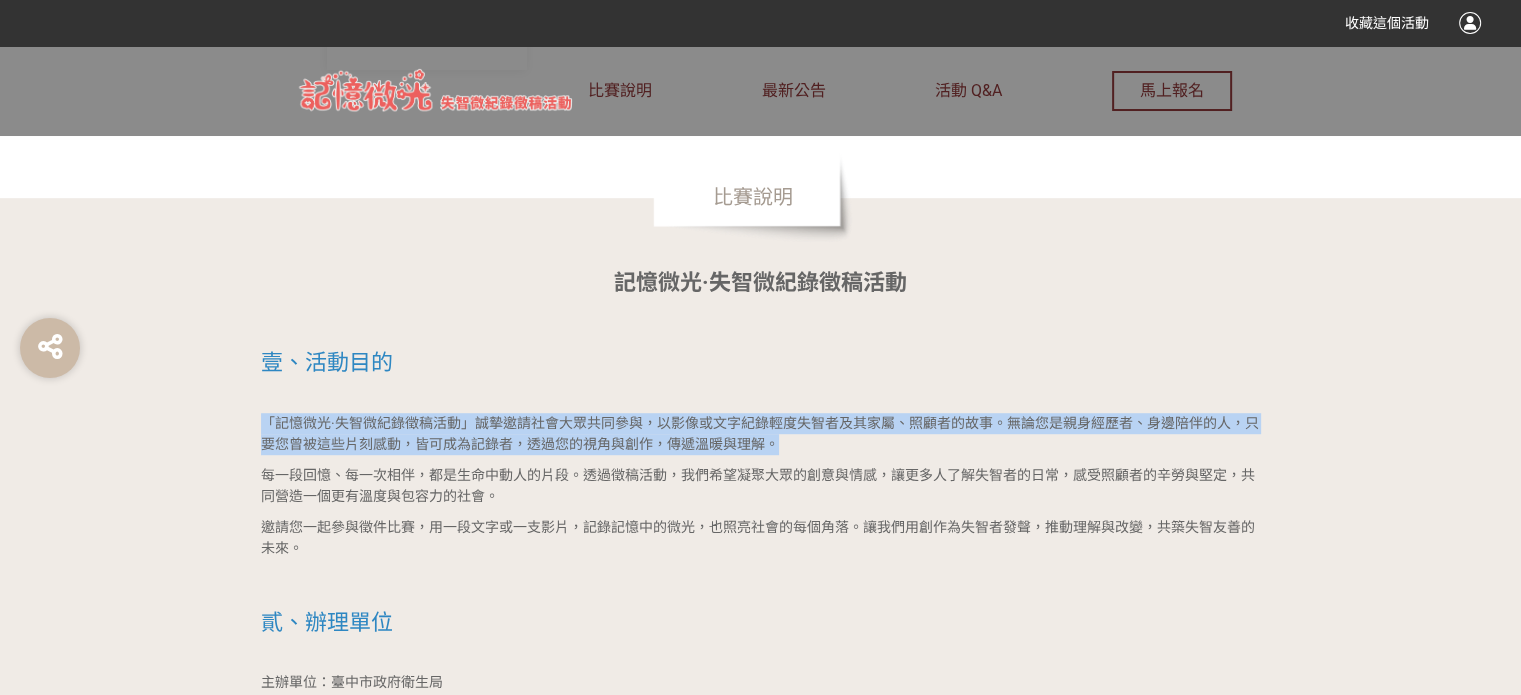 drag, startPoint x: 269, startPoint y: 418, endPoint x: 782, endPoint y: 438, distance: 513.3897 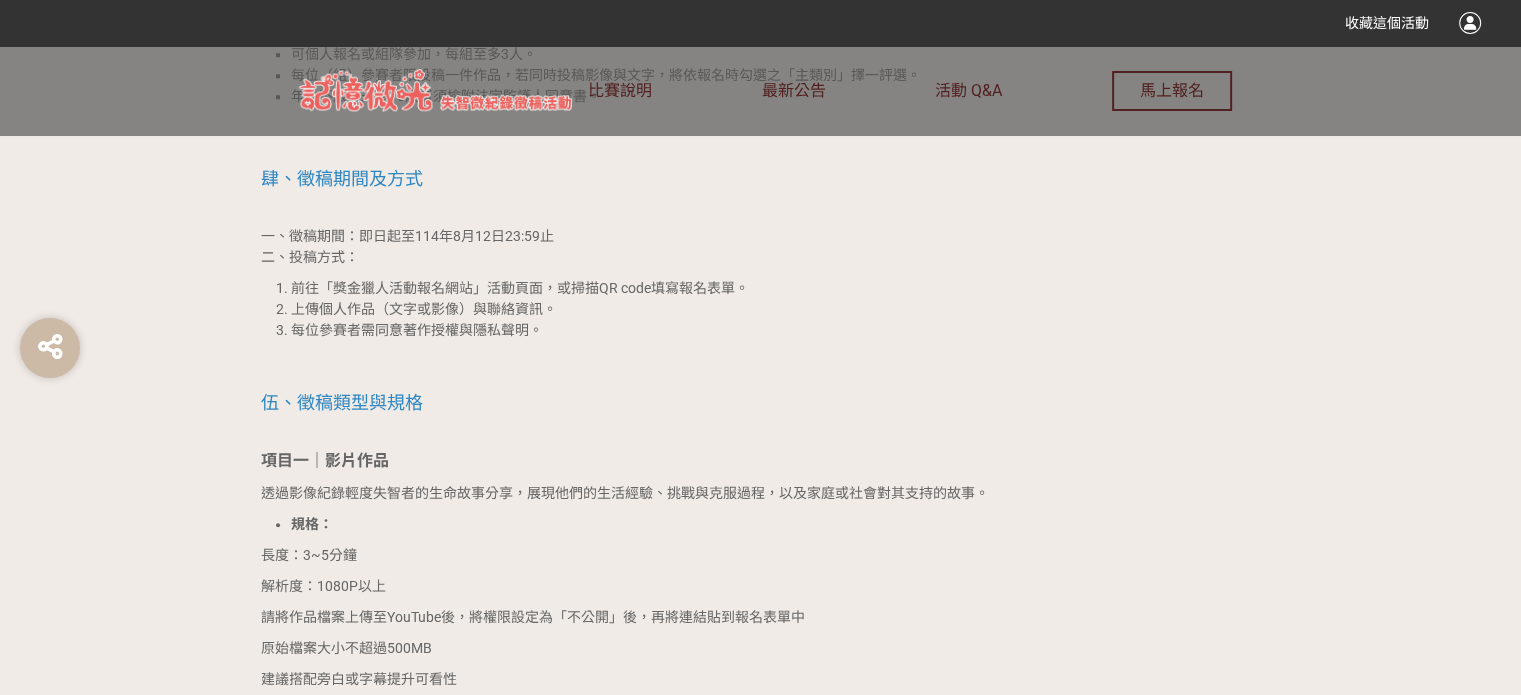 scroll, scrollTop: 2100, scrollLeft: 0, axis: vertical 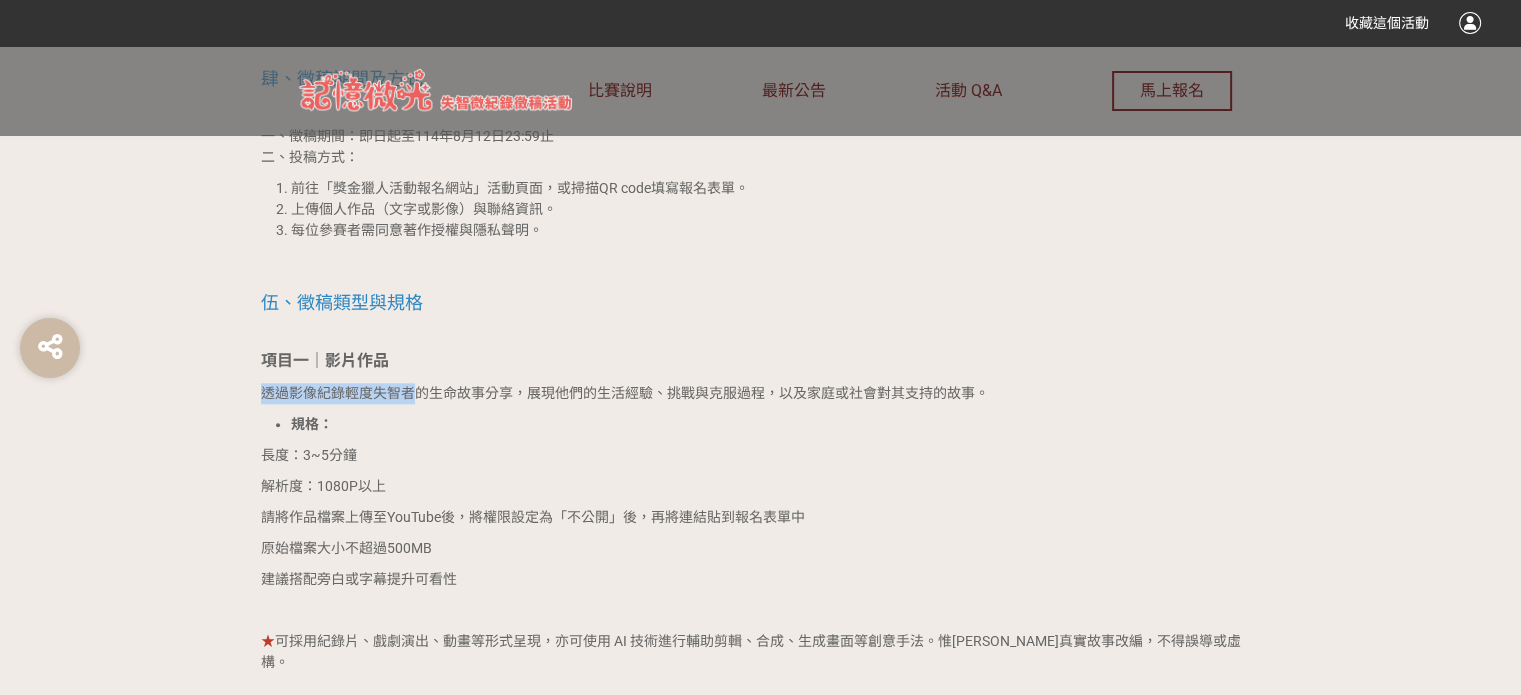 drag, startPoint x: 266, startPoint y: 391, endPoint x: 410, endPoint y: 399, distance: 144.22205 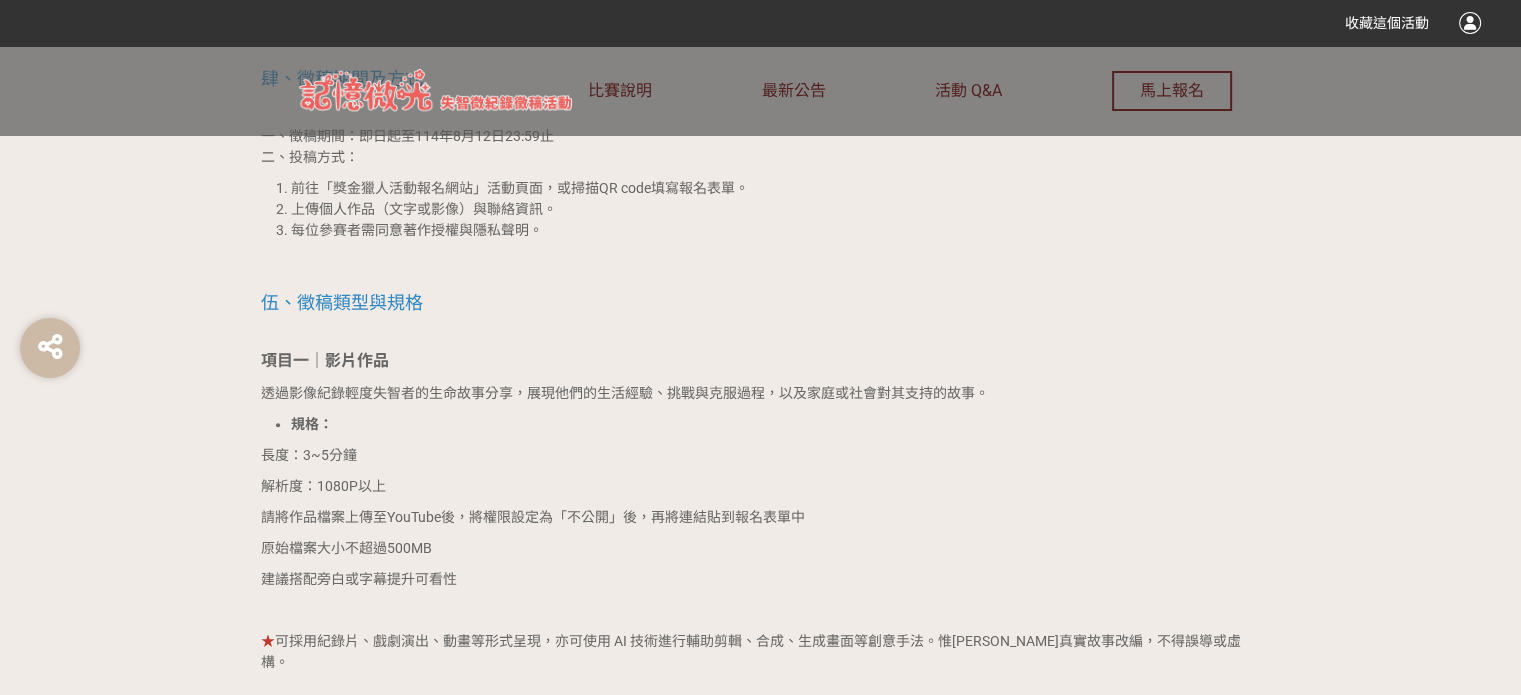 click on "長度：3~5分鐘" at bounding box center (761, 455) 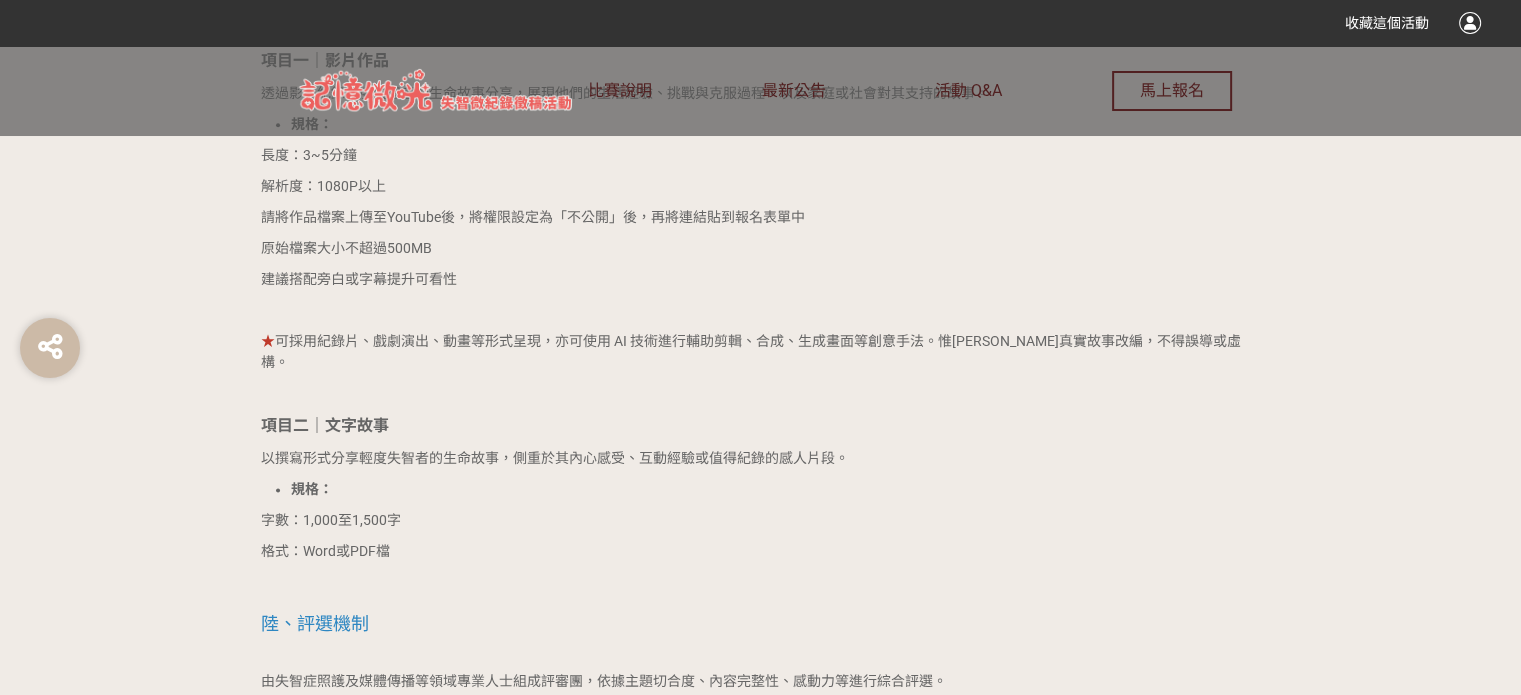 scroll, scrollTop: 2500, scrollLeft: 0, axis: vertical 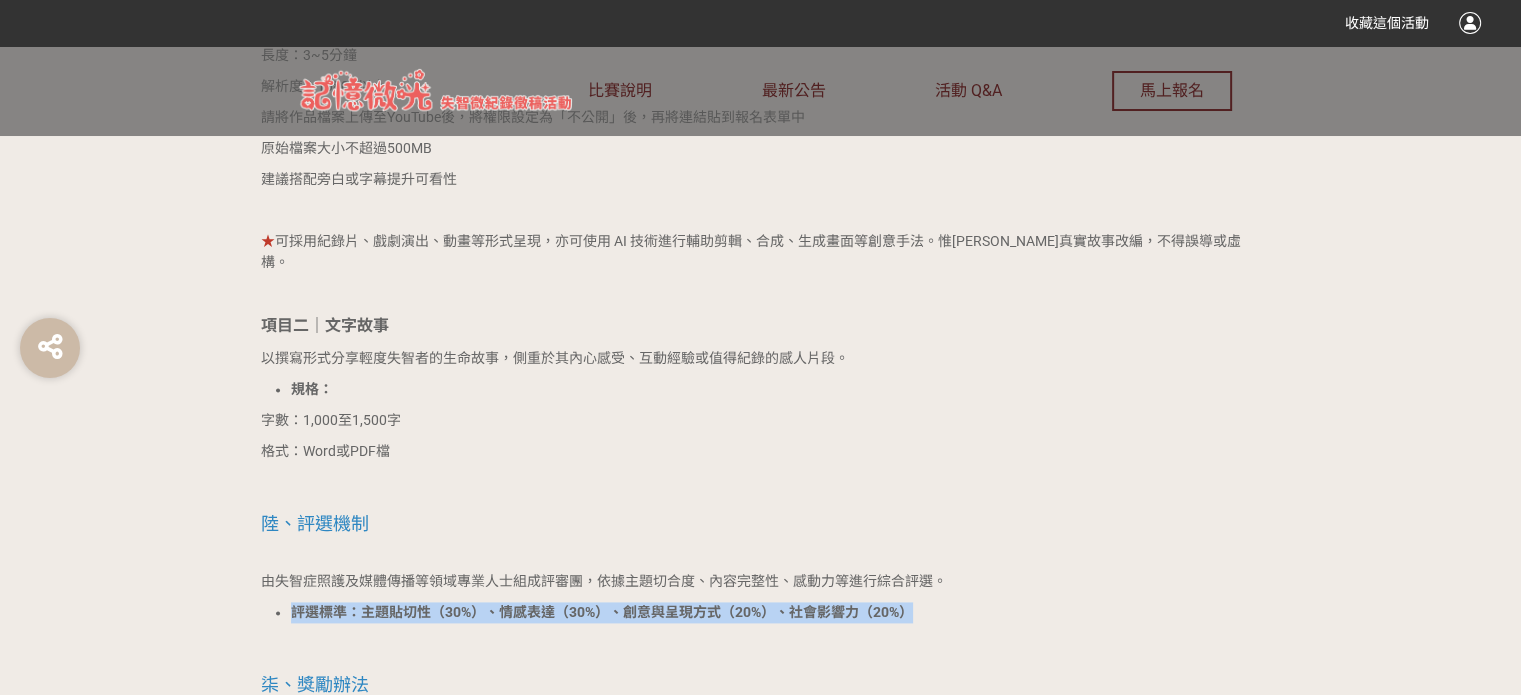 drag, startPoint x: 292, startPoint y: 590, endPoint x: 915, endPoint y: 588, distance: 623.00323 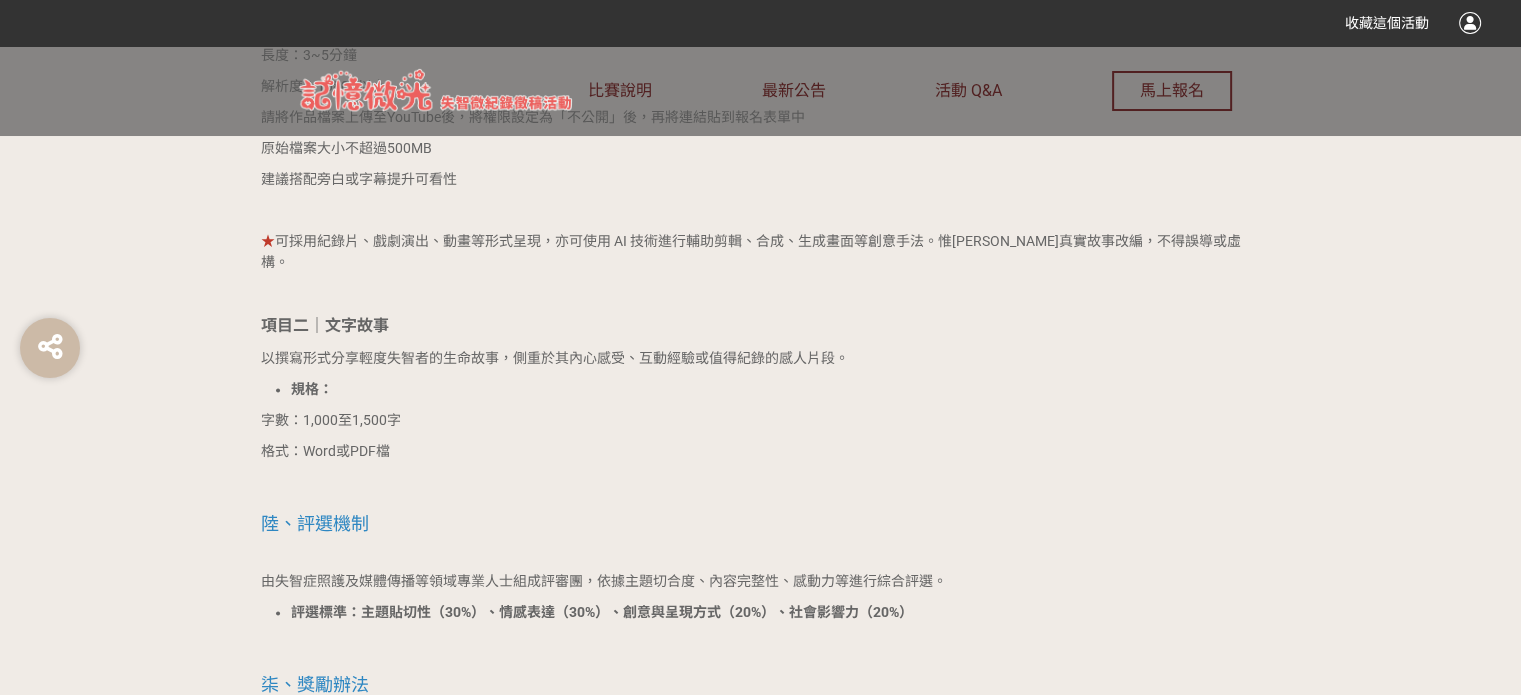 click on "記憶微光·失智微紀錄徵稿活動   壹、活動目的   「記憶微光·失智微紀錄徵稿活動」誠摯邀請社會大眾共同參與，以影像或文字紀錄輕度失智者及其家屬、照顧者的故事。無論您是親身經歷者、身邊陪伴的人，只要您曾被這些片刻感動，皆可成為記錄者，透過您的視角與創作，傳遞溫暖與理解。 每一段回憶、每一次相伴，都是生命中動人的片段。透過徵稿活動，我們希望凝聚大眾的創意與情感，讓更多人了解失智者的日常，感受照顧者的辛勞與堅定，共同營造一個更有溫度與包容力的社會。 邀請您一起參與徵件比賽，用一段文字或一支影片，記錄記憶中的微光，也照亮社會的每個角落。讓我們用創作為失智者發聲，推動理解與改變，共築失智友善的未來。   貳、辦理單位   主辦單位：臺中市政府衛生局 執行單位：豐盟有線電視股份有限公司   參、參賽資格" at bounding box center [761, 449] 